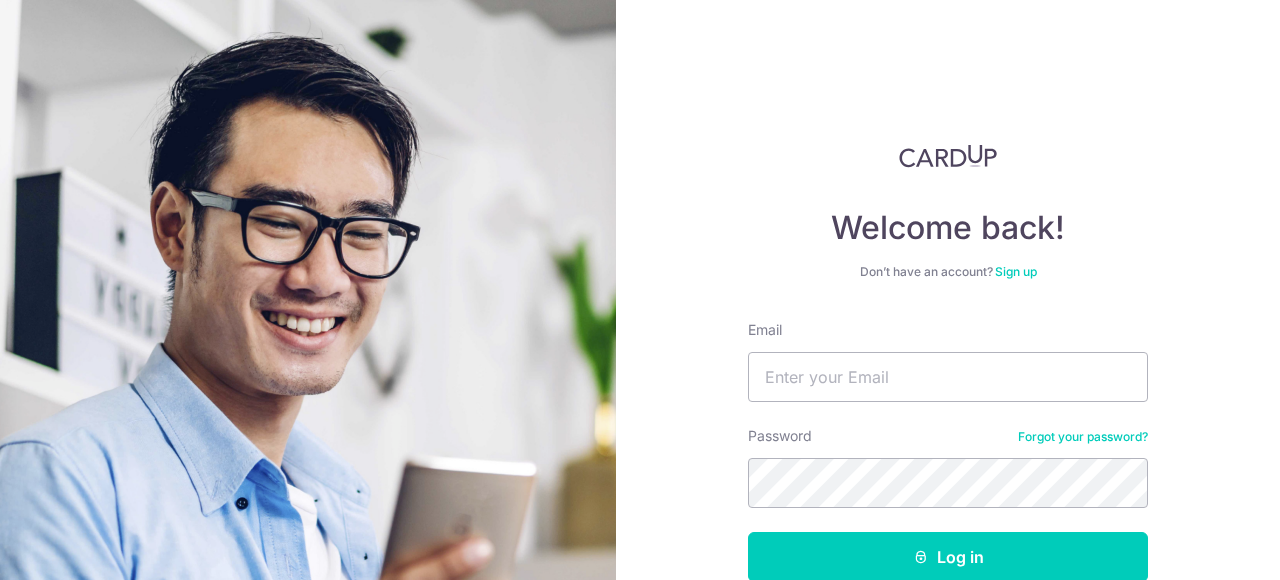 scroll, scrollTop: 0, scrollLeft: 0, axis: both 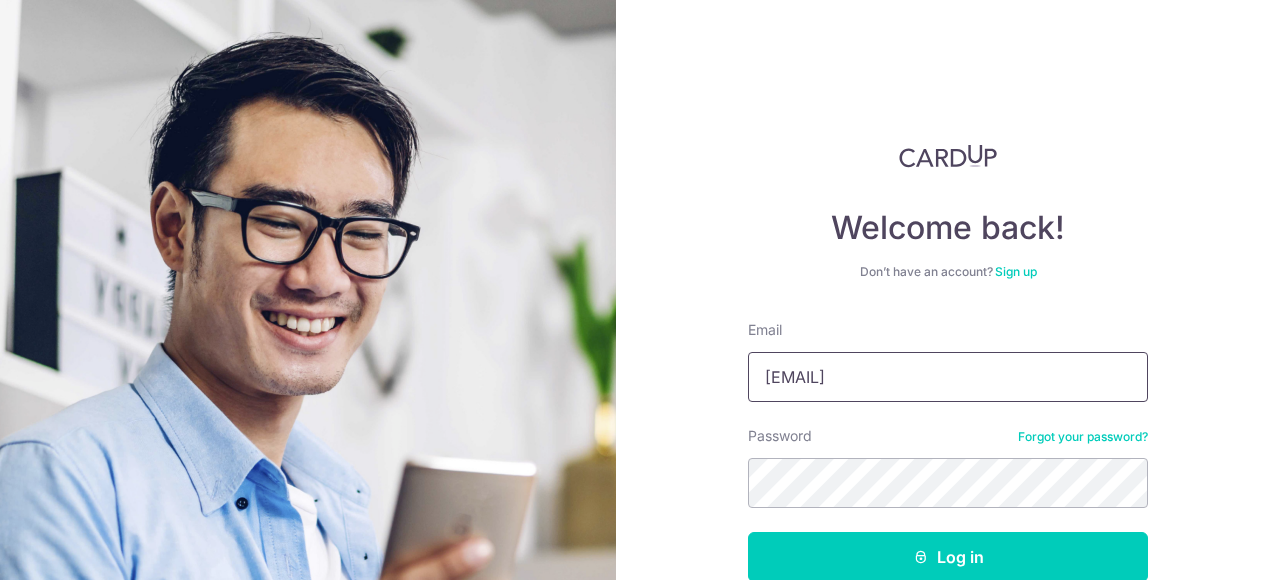 type on "THOMAS@NEWPENGHIANG.COM" 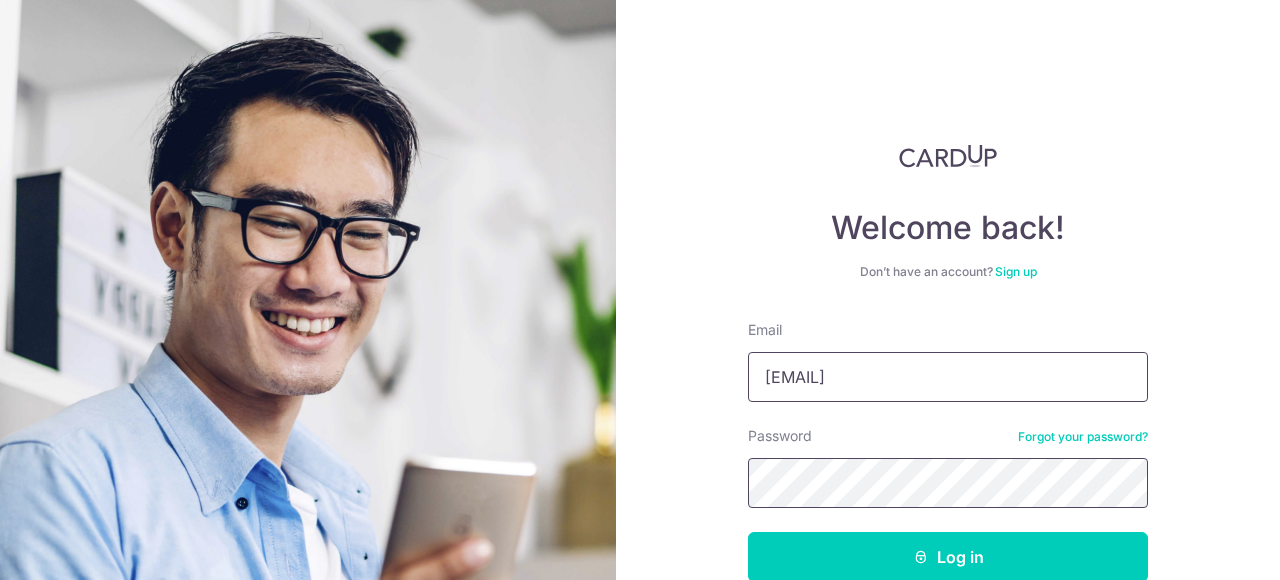 click on "Log in" at bounding box center [948, 557] 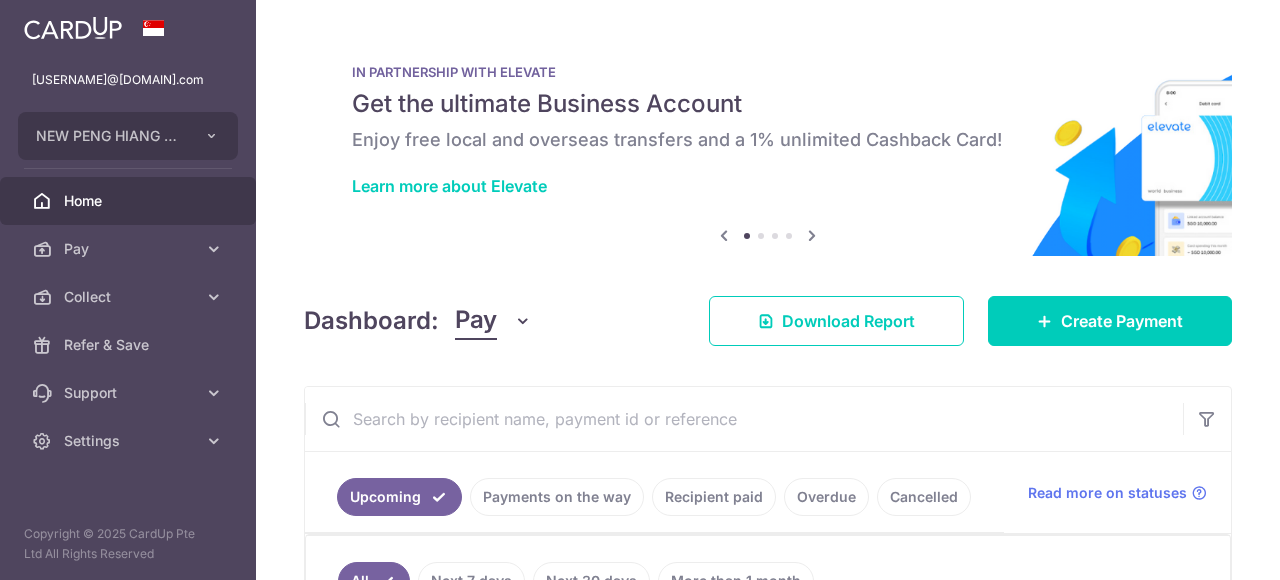 scroll, scrollTop: 0, scrollLeft: 0, axis: both 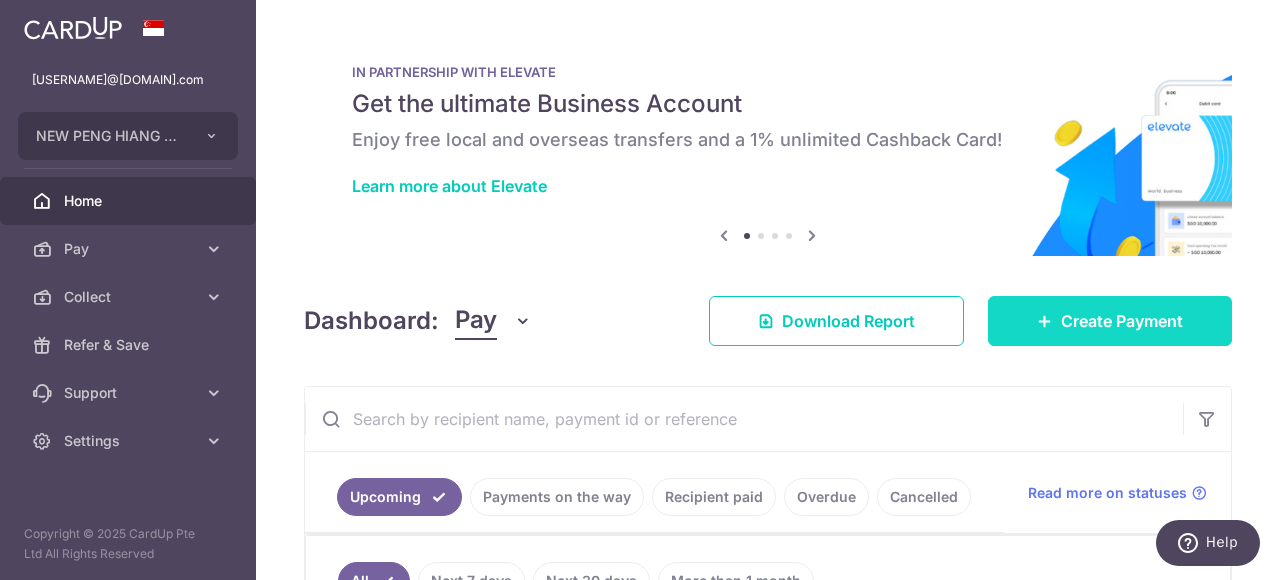 click on "Create Payment" at bounding box center [1122, 321] 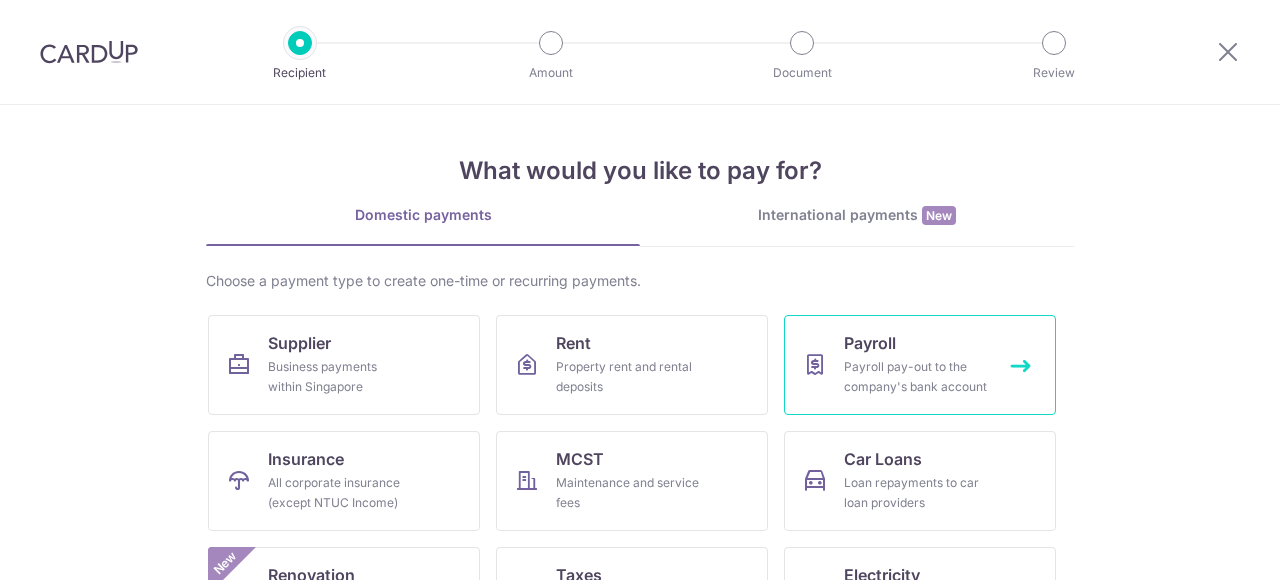 scroll, scrollTop: 0, scrollLeft: 0, axis: both 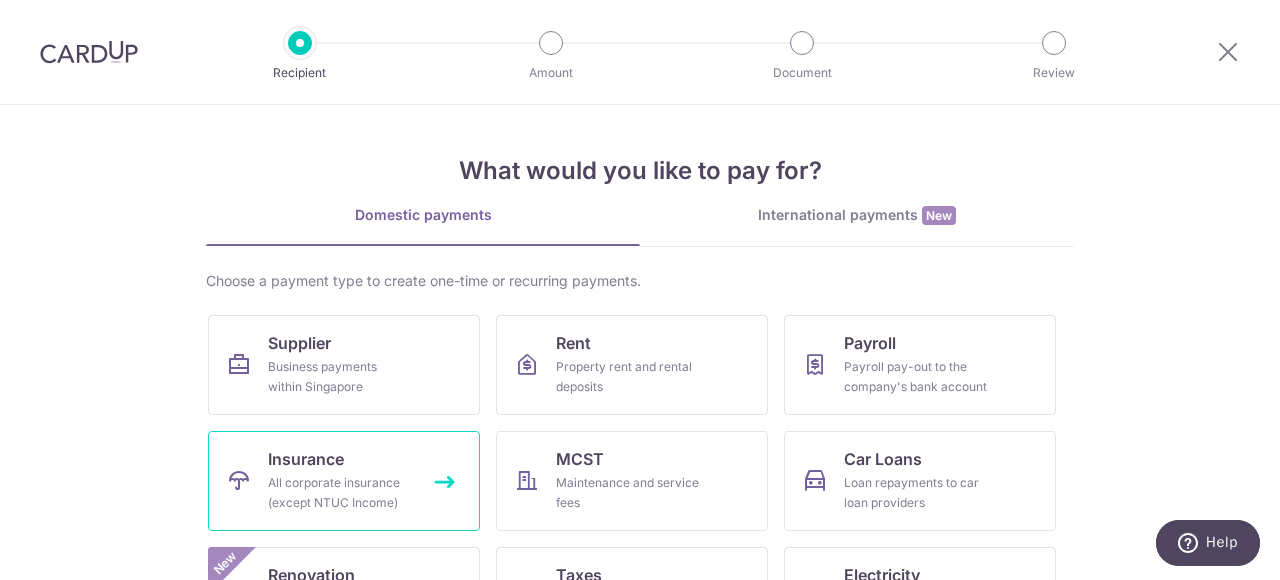 click on "All corporate insurance (except NTUC Income)" at bounding box center [340, 493] 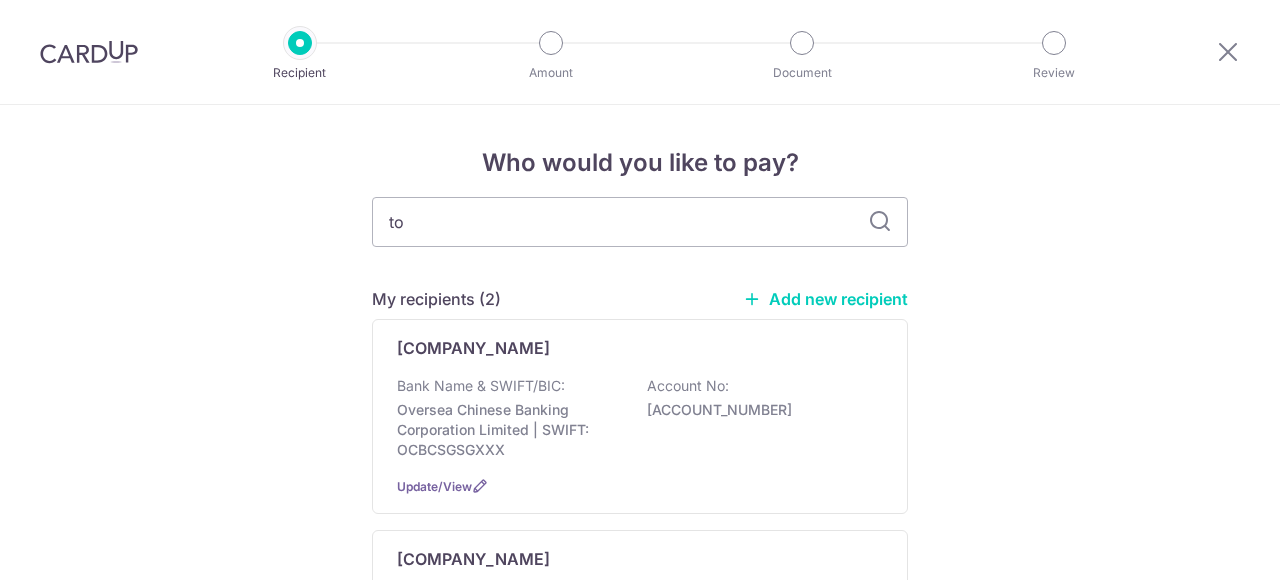 scroll, scrollTop: 0, scrollLeft: 0, axis: both 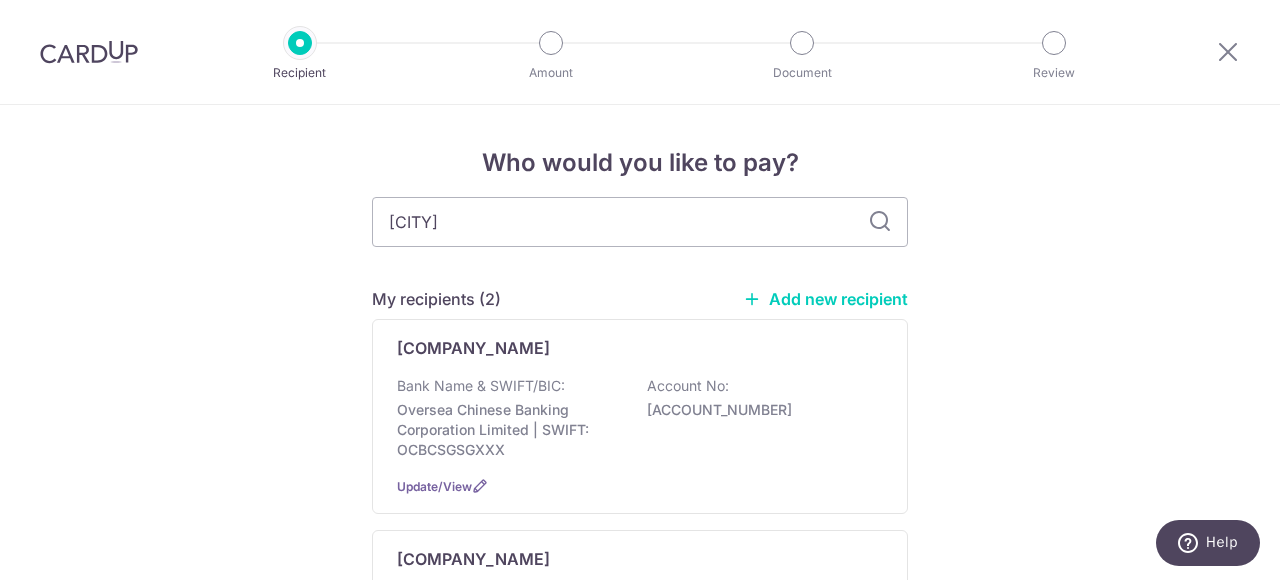 type on "tokio" 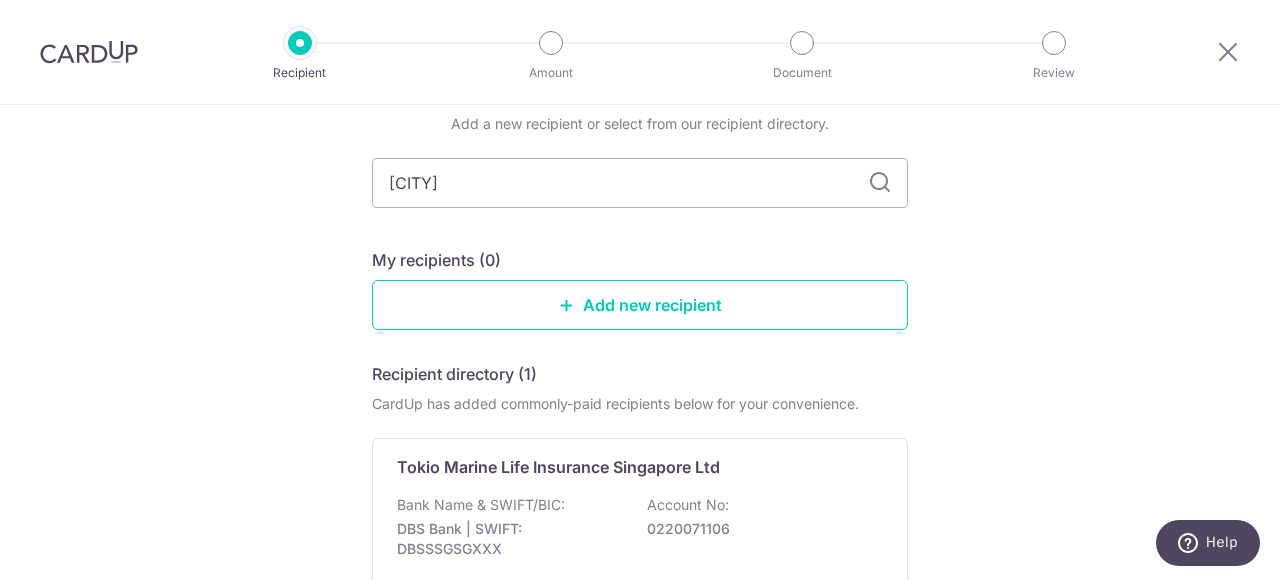 scroll, scrollTop: 100, scrollLeft: 0, axis: vertical 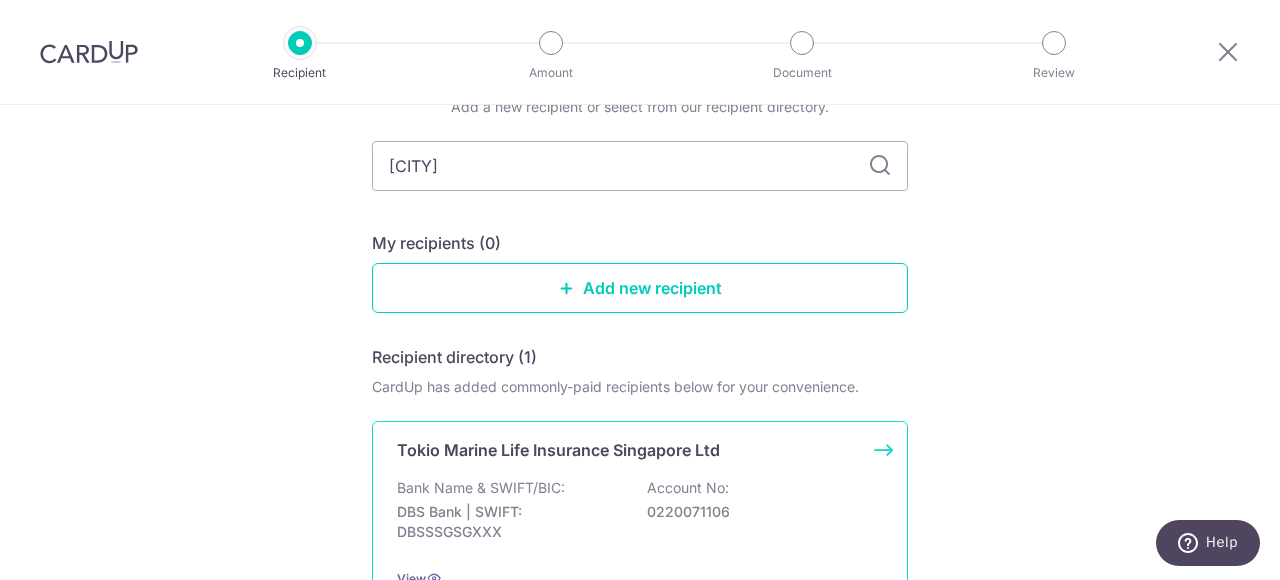 click on "Bank Name & SWIFT/BIC:
DBS Bank | SWIFT: DBSSSGSGXXX
Account No:
0220071106" at bounding box center [640, 515] 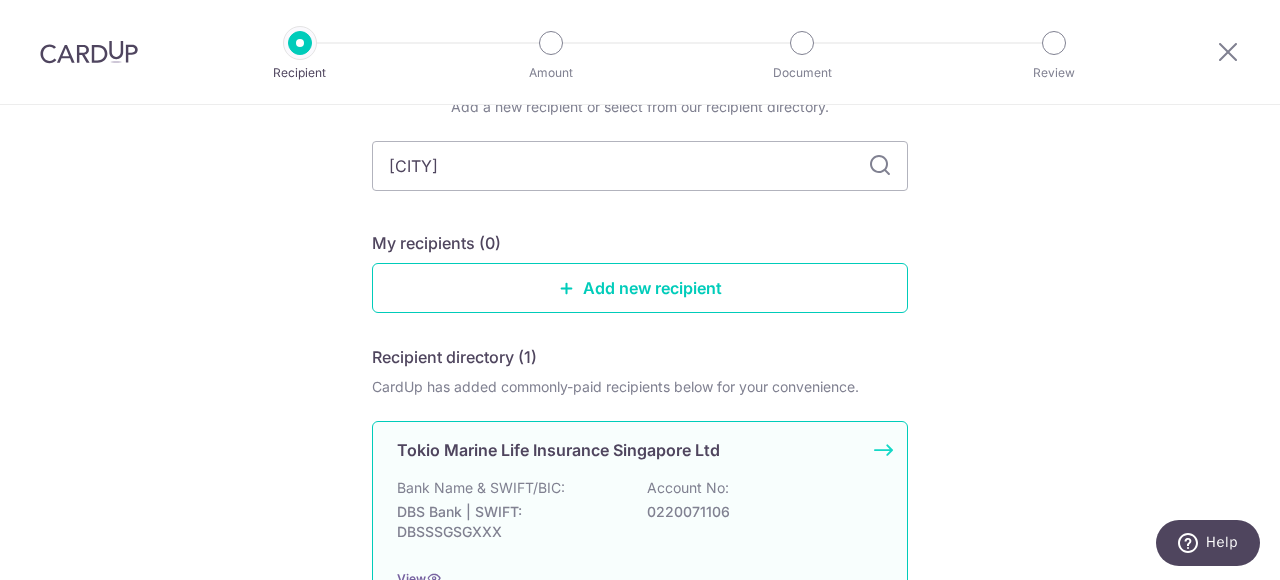 scroll, scrollTop: 154, scrollLeft: 0, axis: vertical 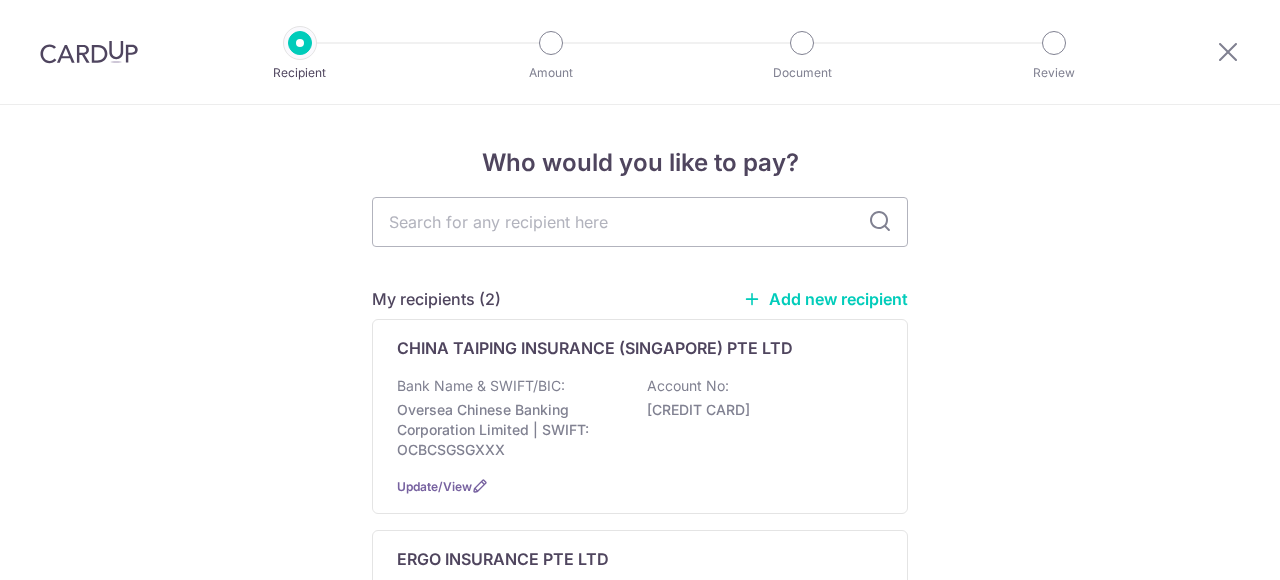 click at bounding box center (640, 222) 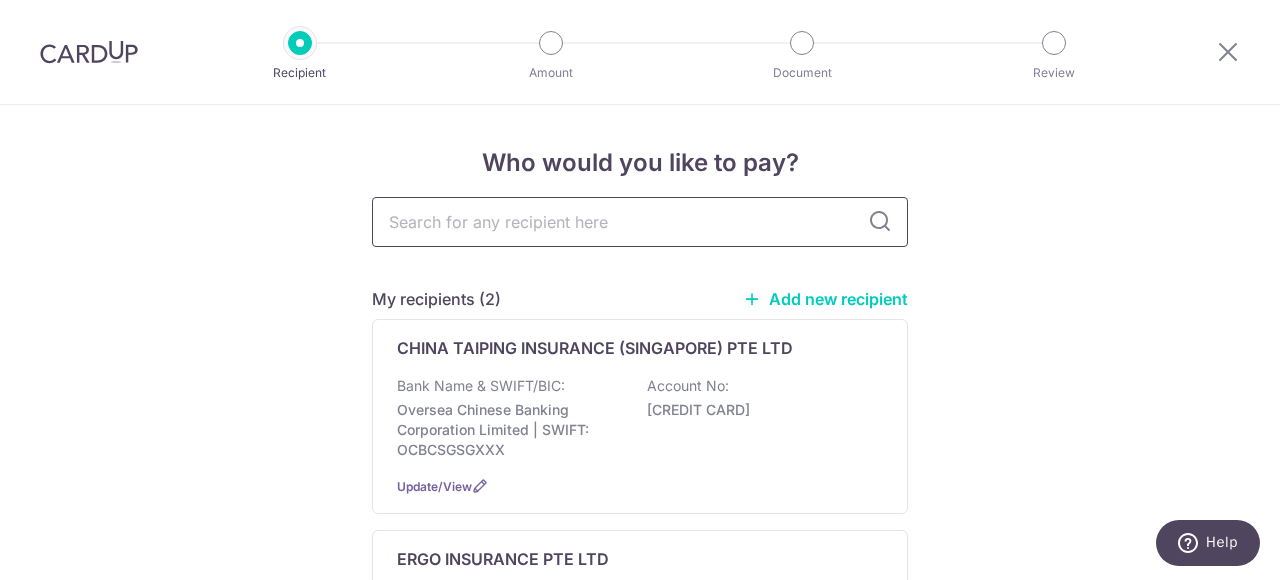 scroll, scrollTop: 0, scrollLeft: 0, axis: both 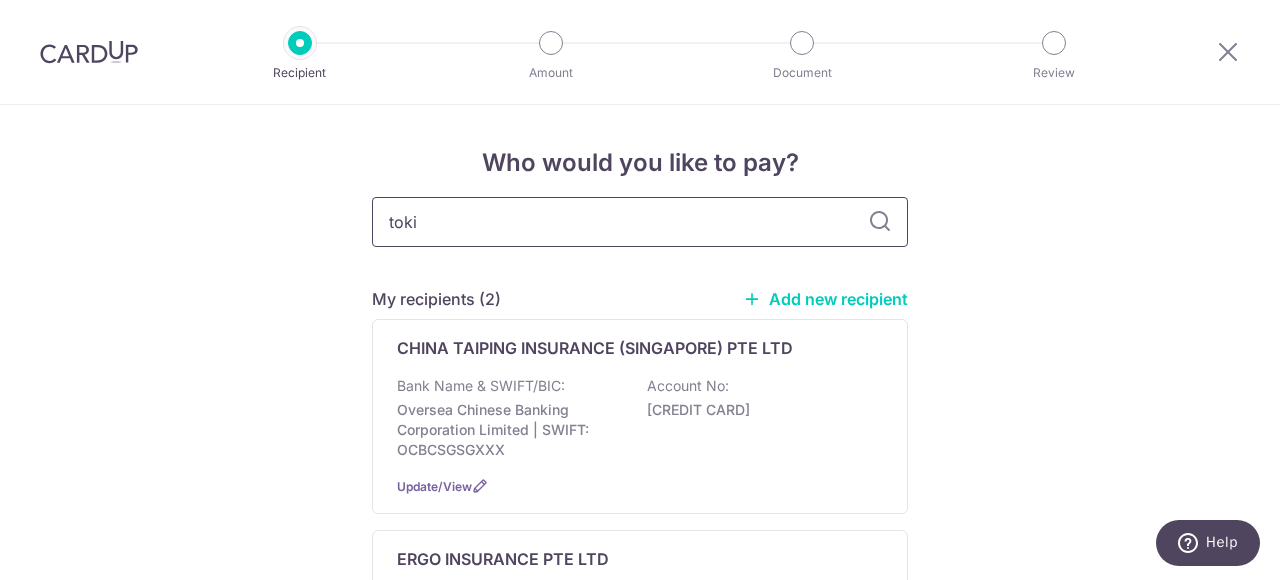 type on "tokio" 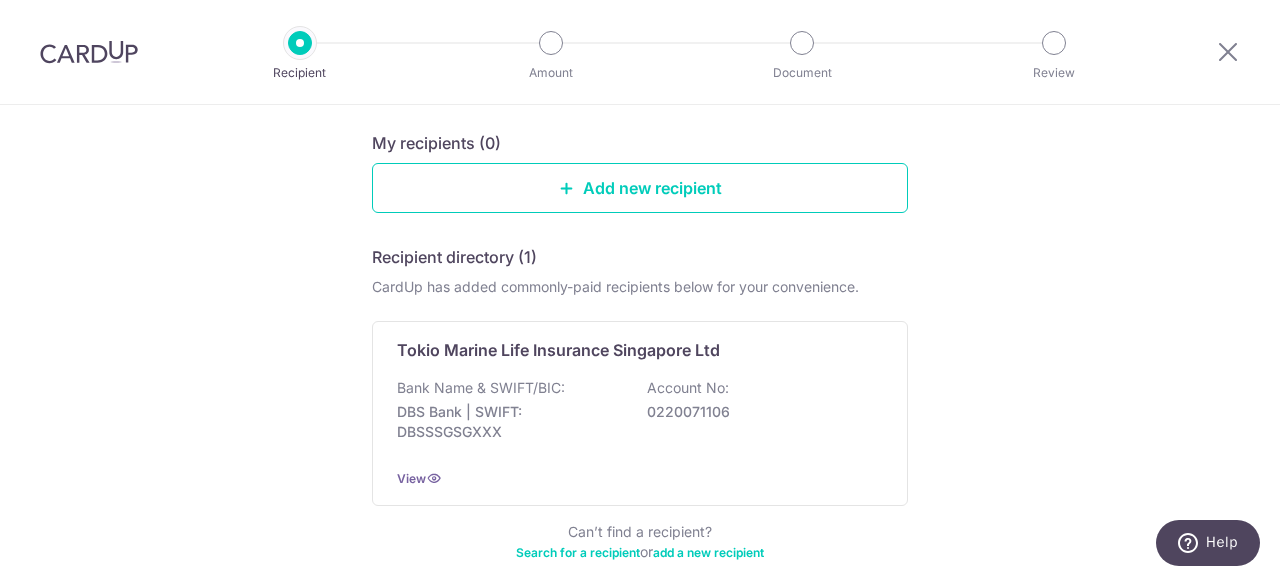 scroll, scrollTop: 298, scrollLeft: 0, axis: vertical 